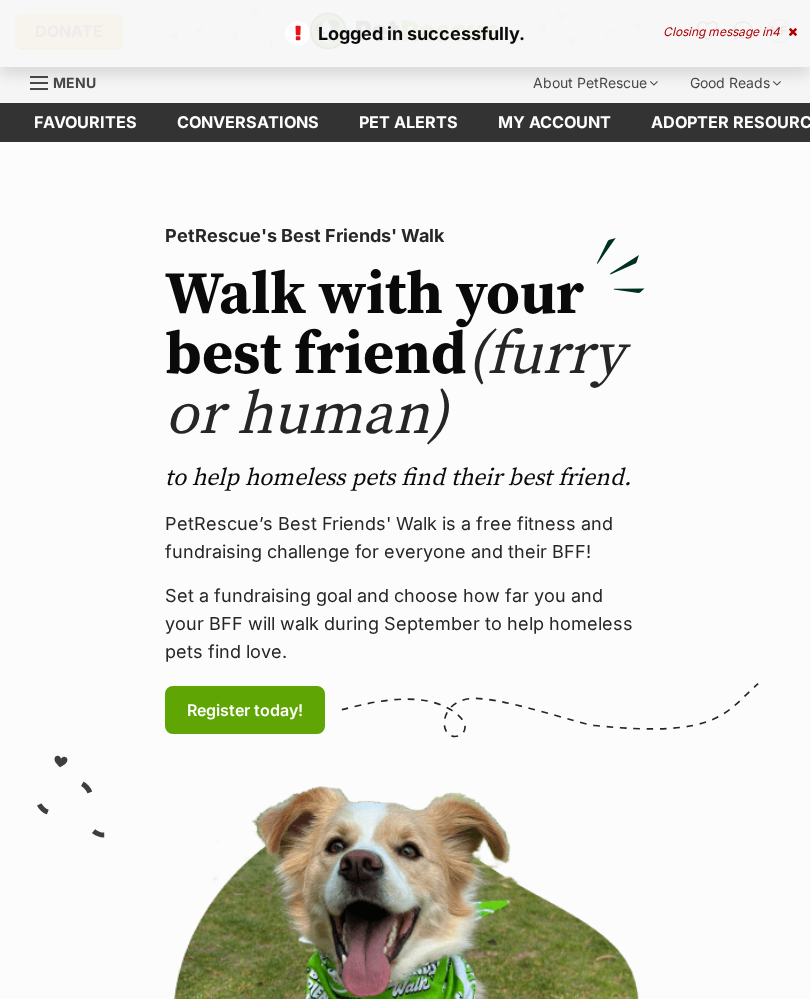 scroll, scrollTop: 0, scrollLeft: 0, axis: both 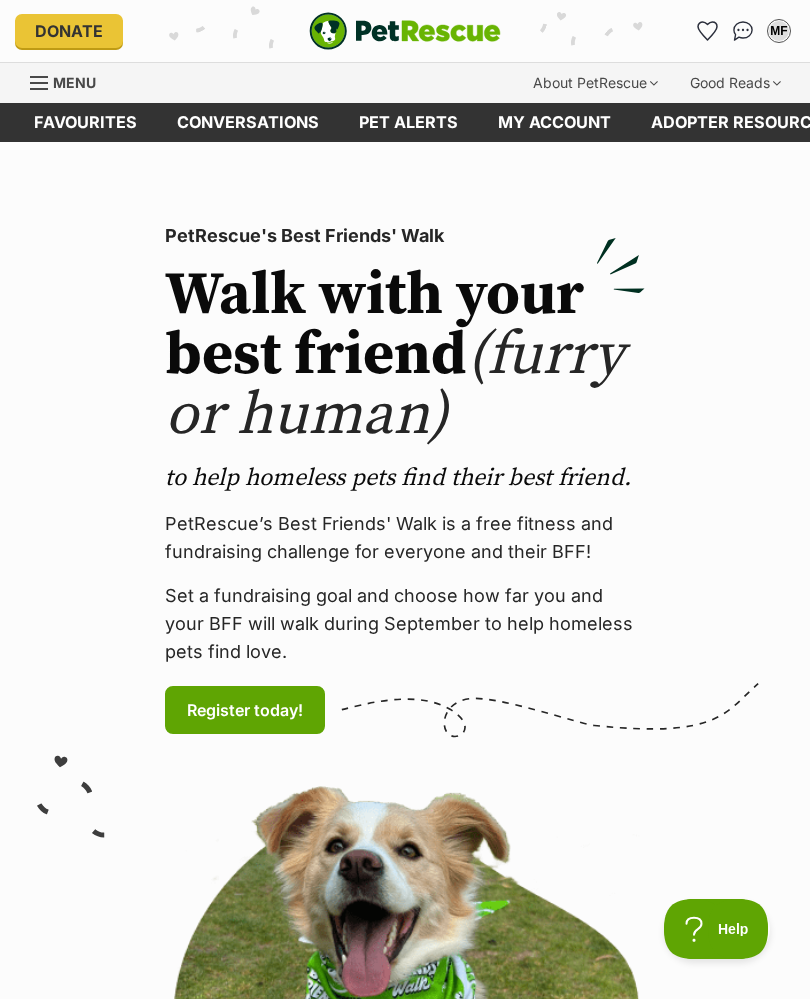 click at bounding box center (39, 83) 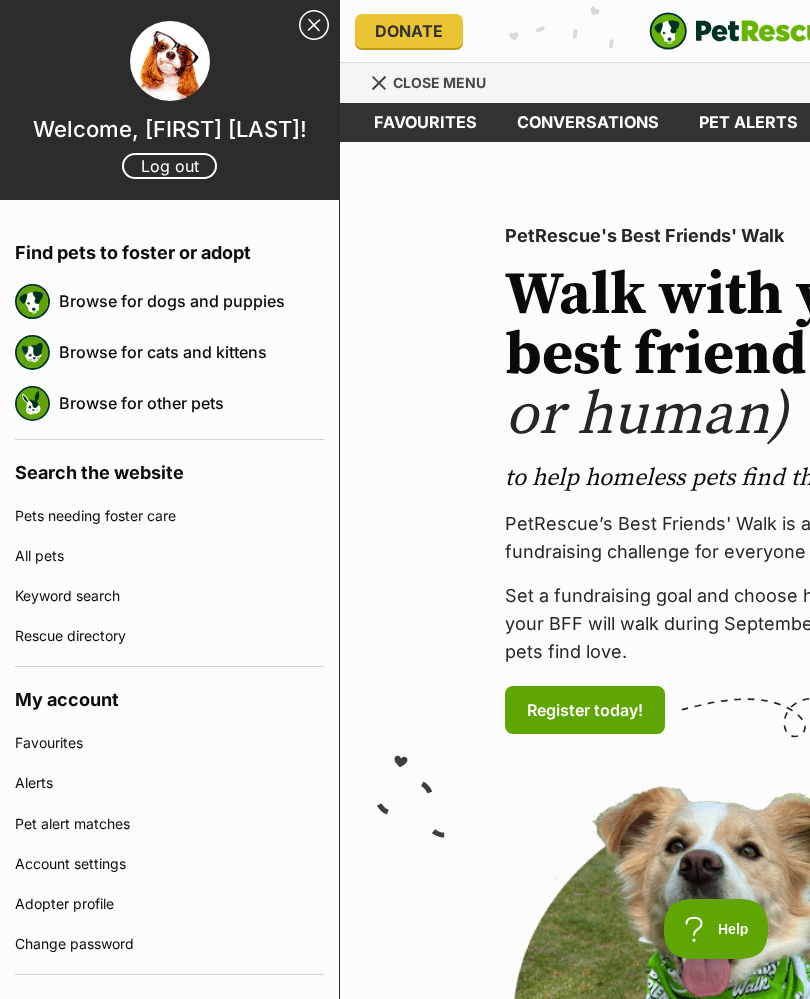 click on "Browse for dogs and puppies" at bounding box center [191, 301] 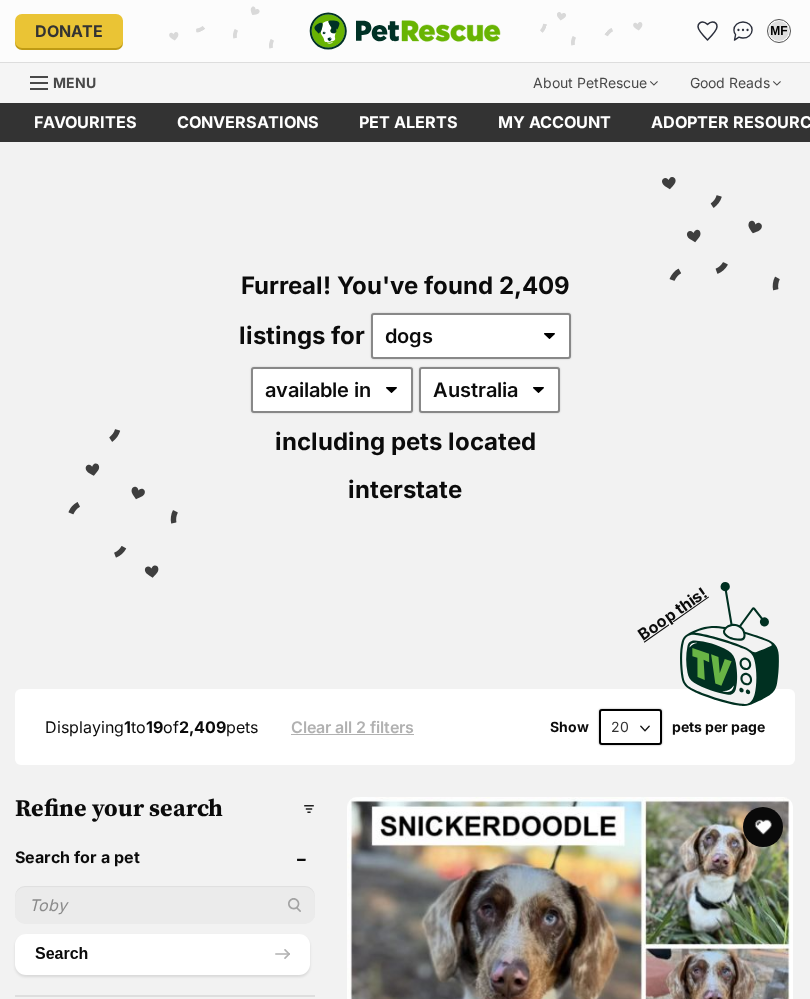 scroll, scrollTop: 0, scrollLeft: 0, axis: both 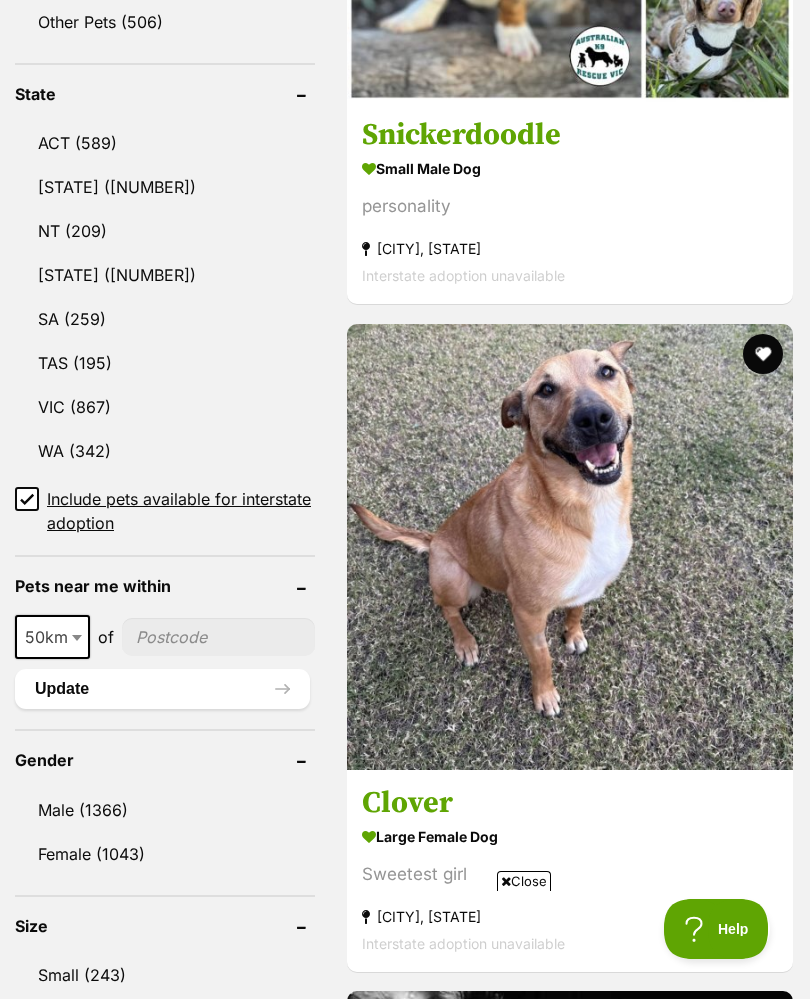 click at bounding box center [79, 637] 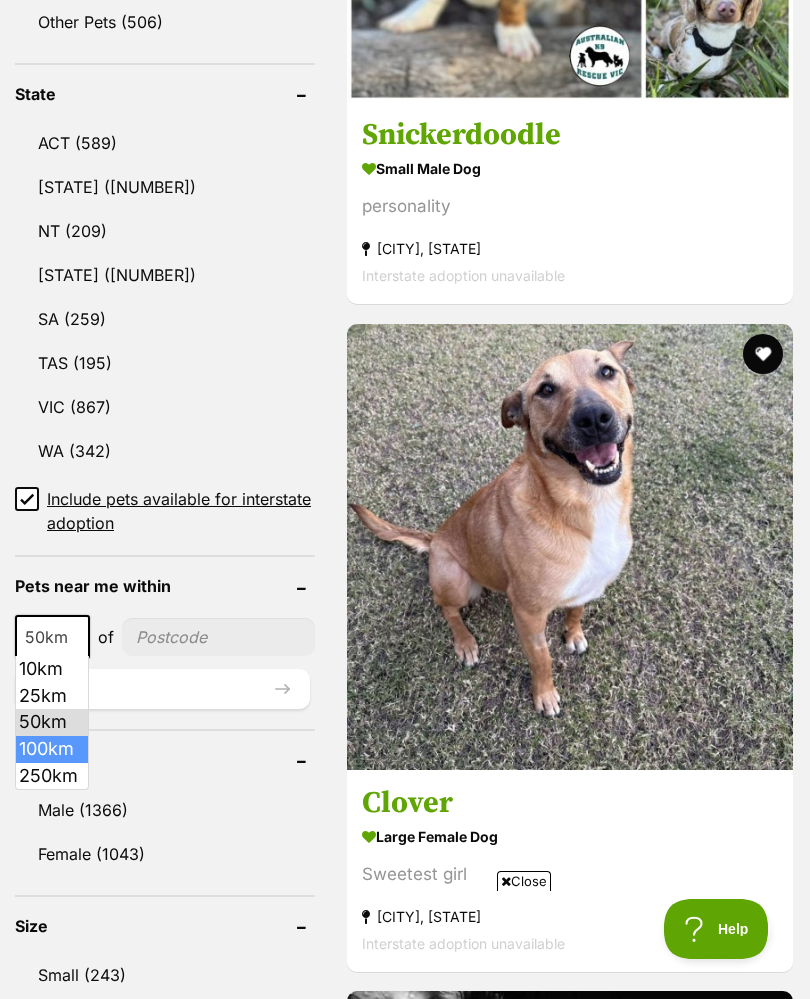 select on "100" 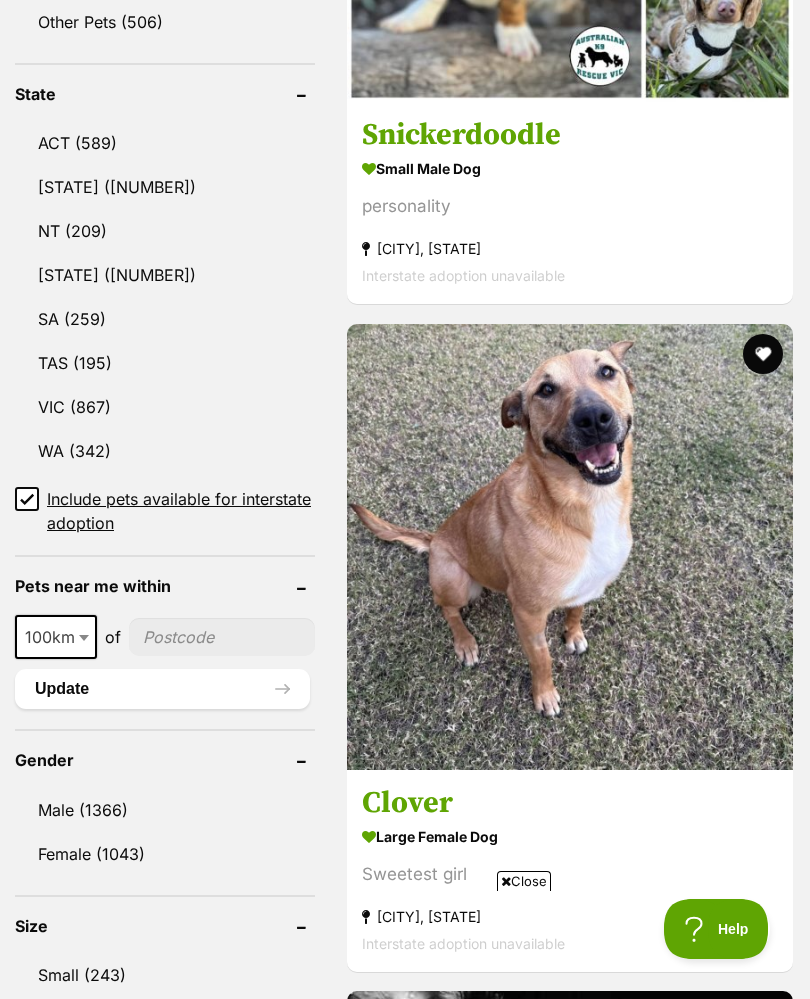 click at bounding box center (222, 637) 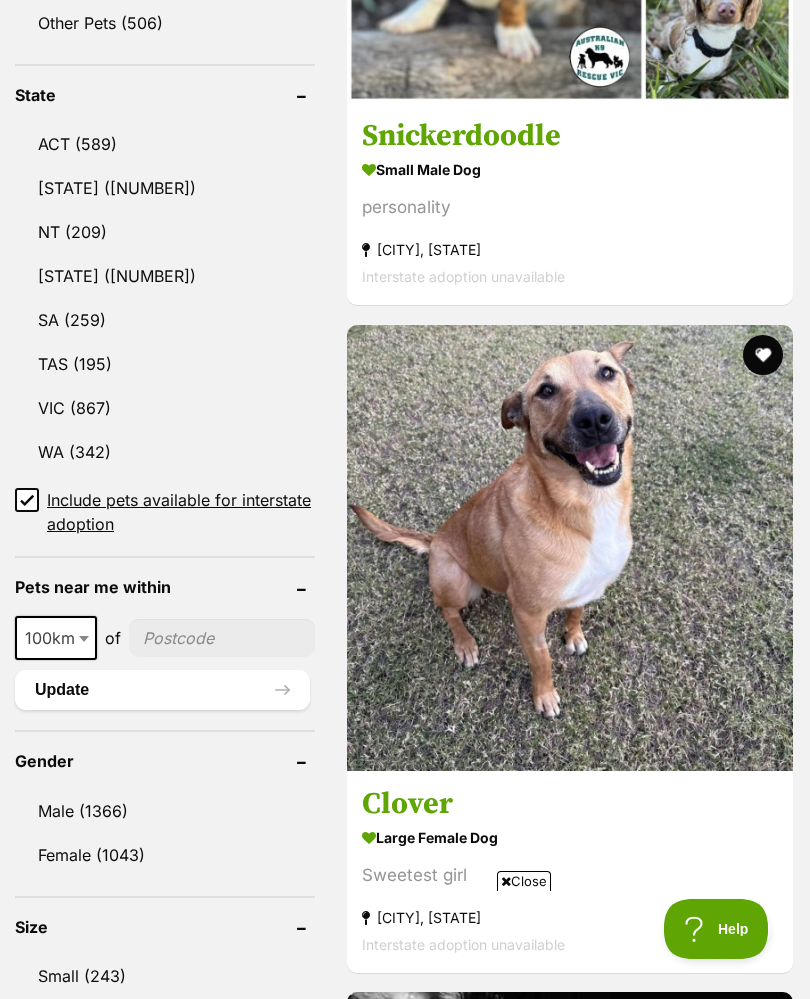 click at bounding box center [222, 638] 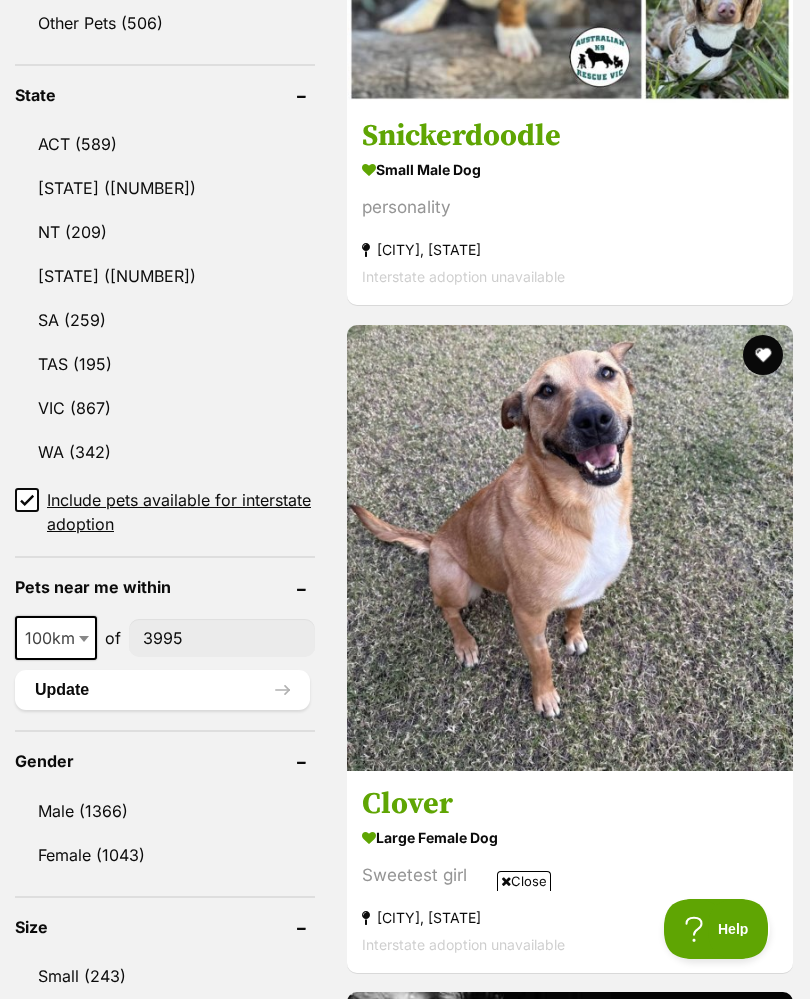 type on "3995" 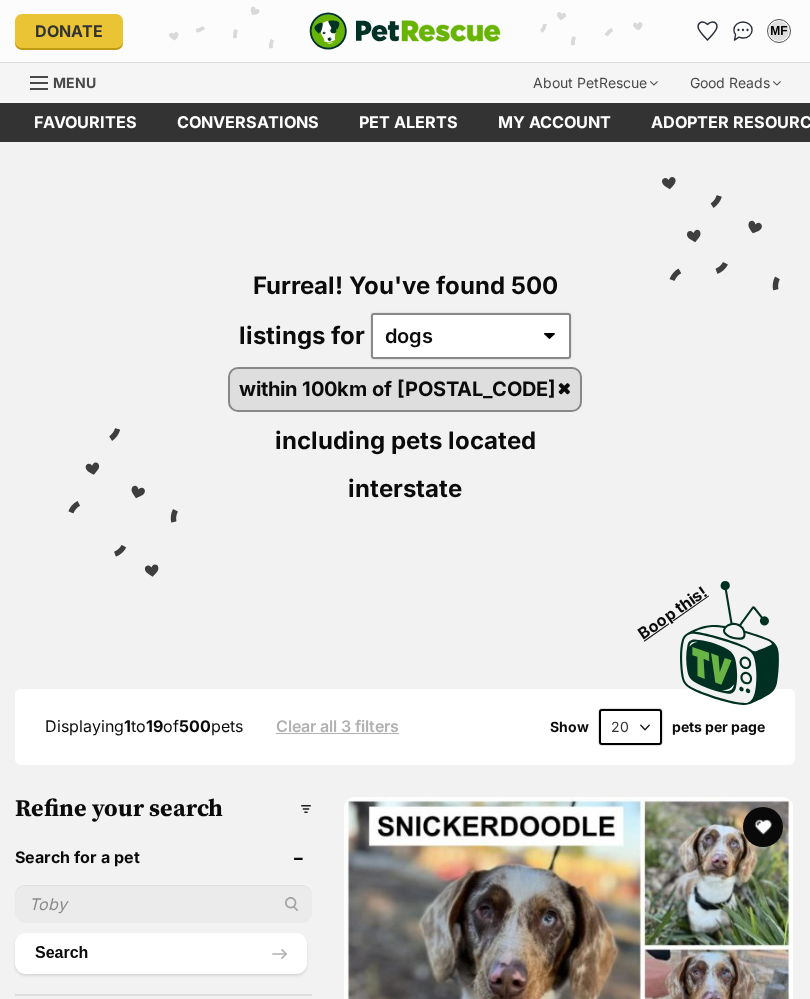 scroll, scrollTop: 0, scrollLeft: 0, axis: both 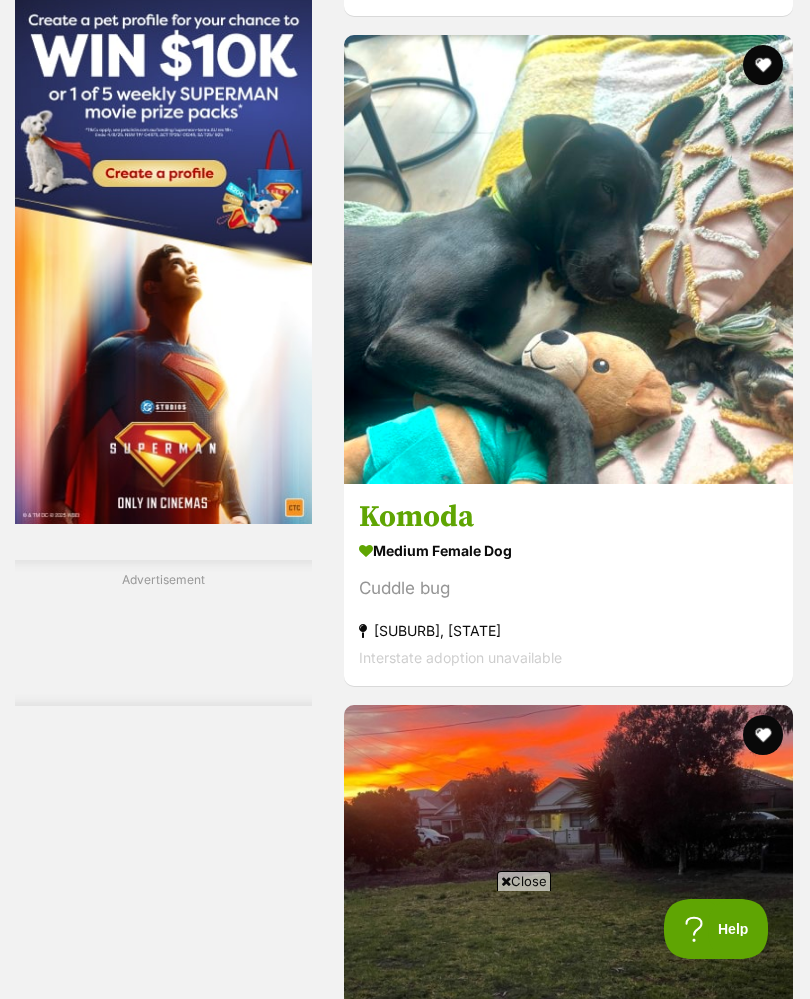 click on "medium female Dog" at bounding box center [568, 550] 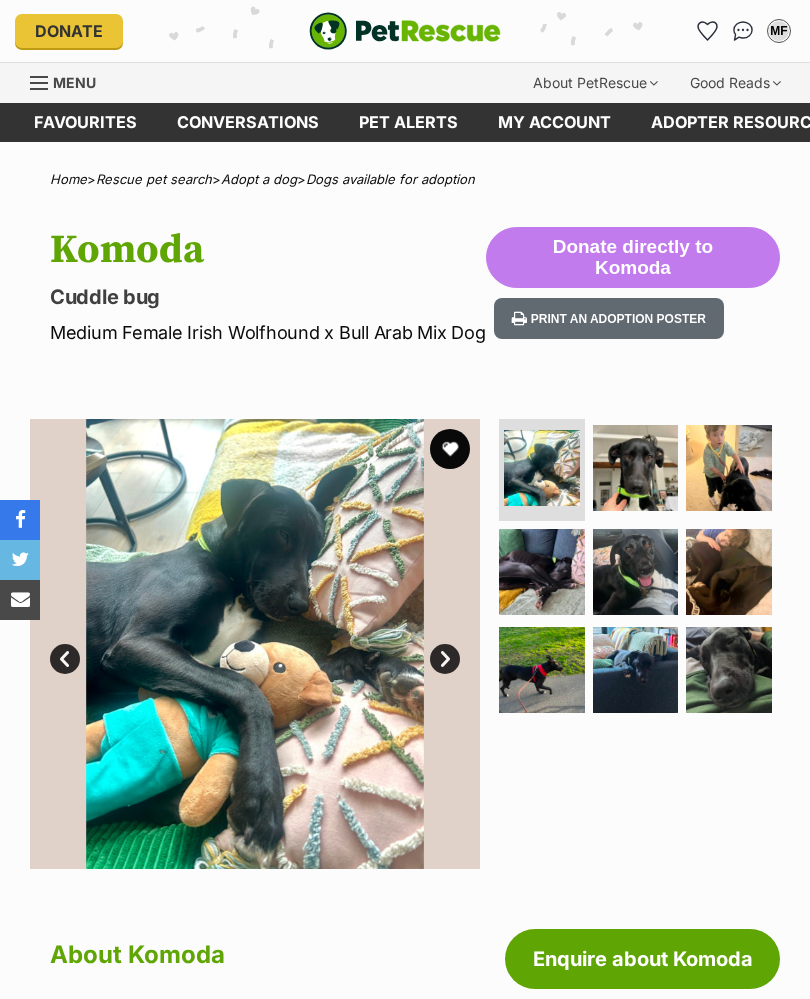 scroll, scrollTop: 0, scrollLeft: 0, axis: both 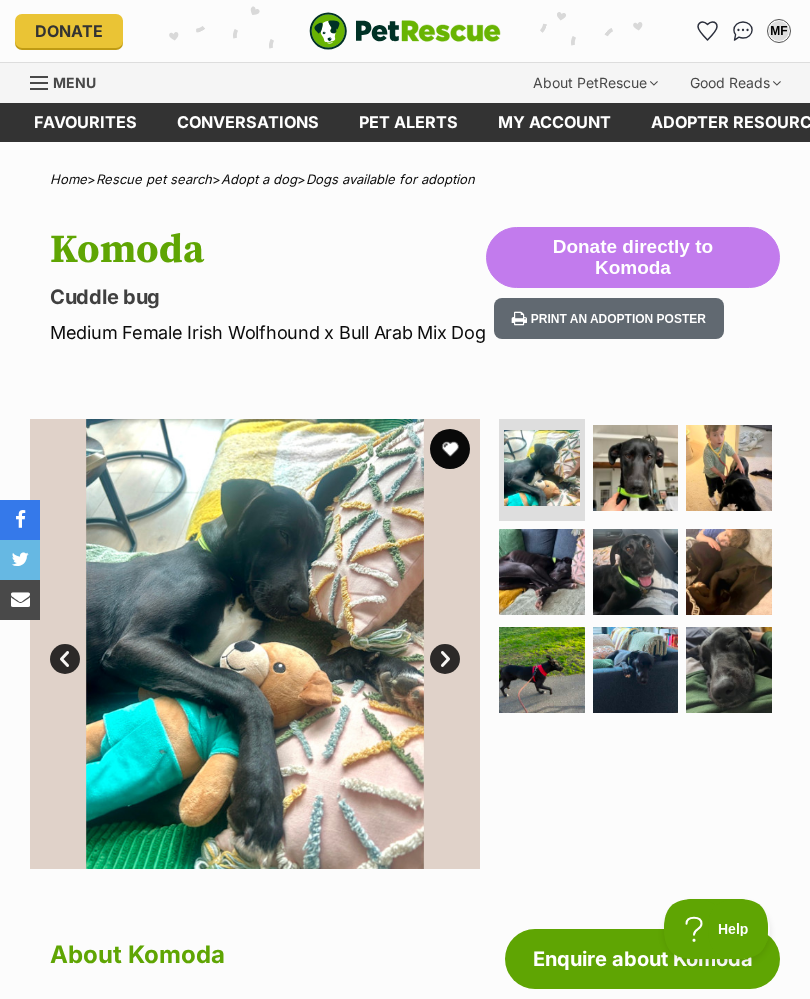 click at bounding box center [636, 468] 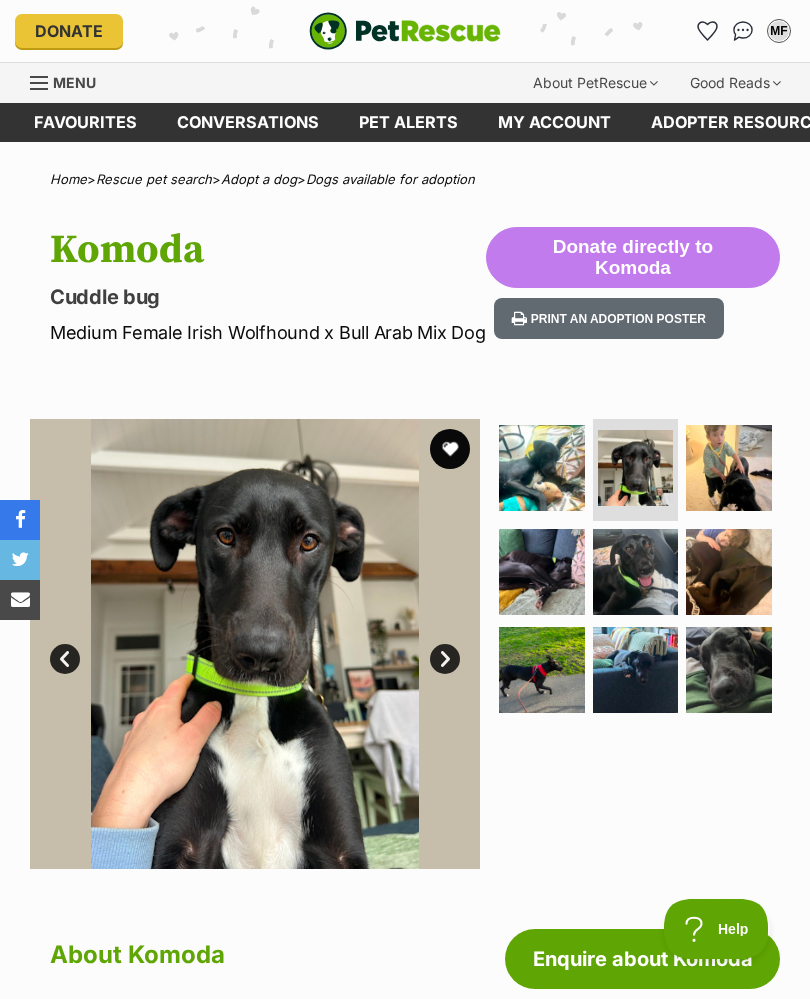 click at bounding box center [729, 468] 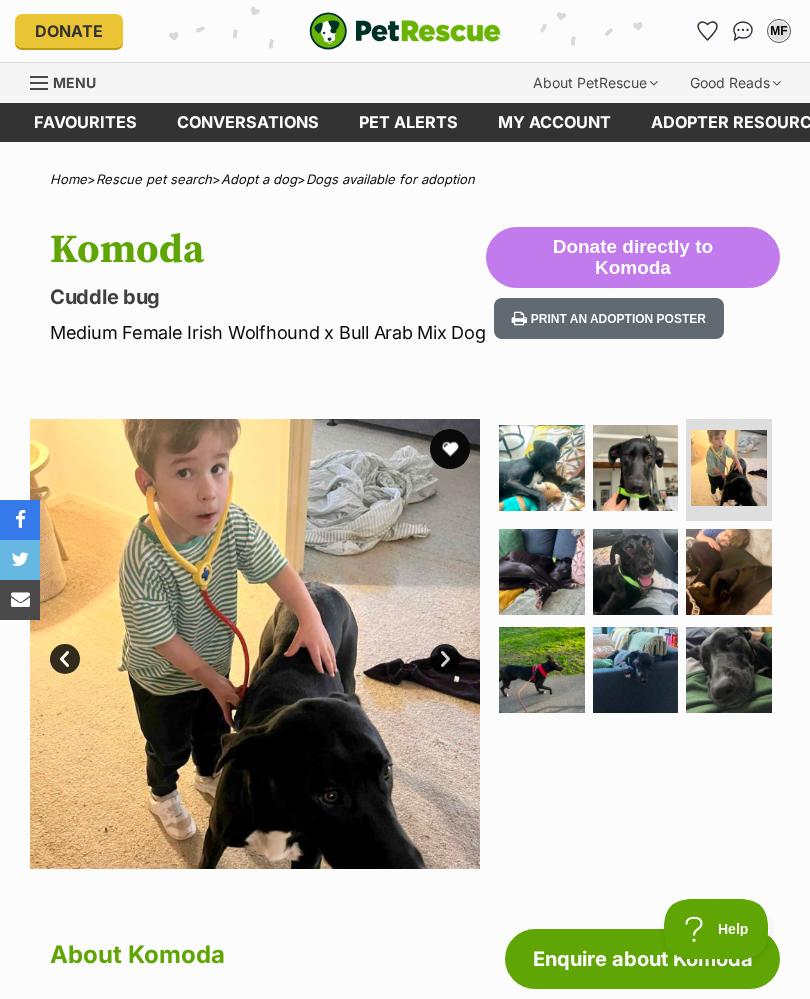 scroll, scrollTop: 0, scrollLeft: 0, axis: both 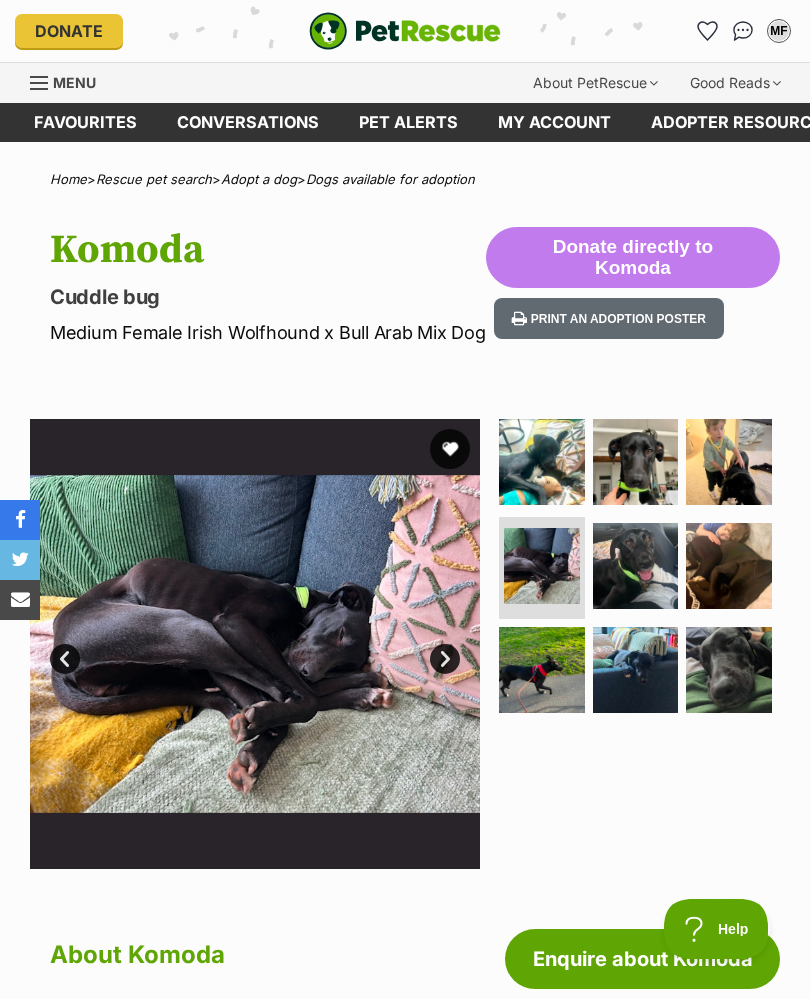click at bounding box center (636, 566) 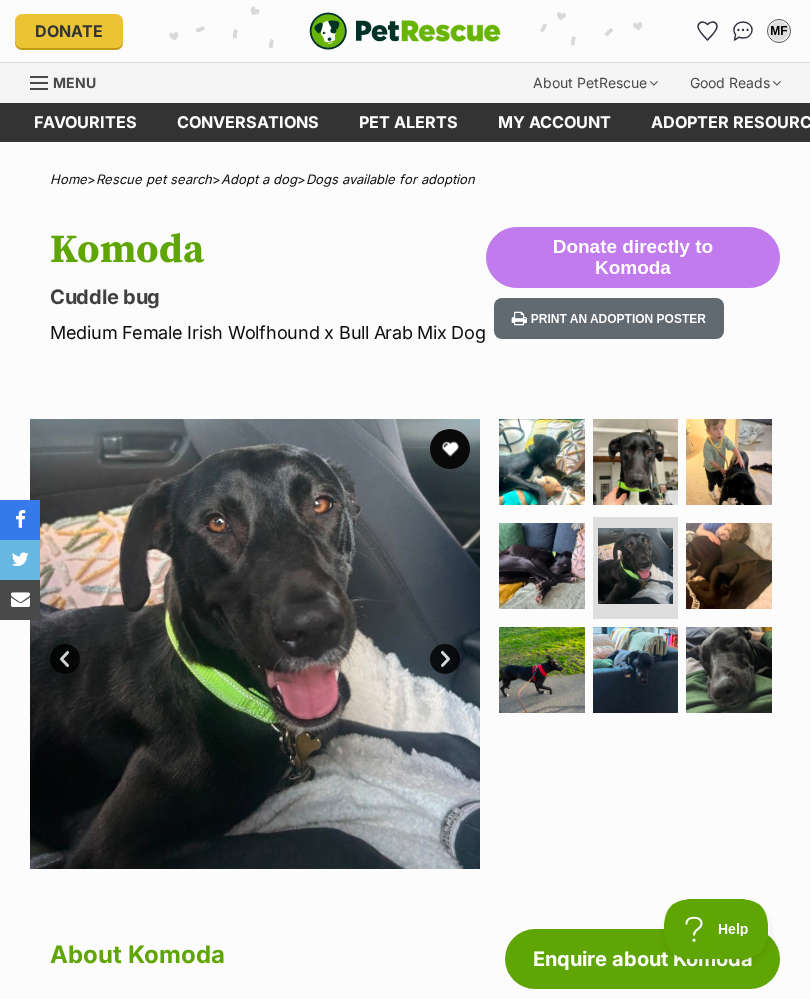 click at bounding box center [729, 566] 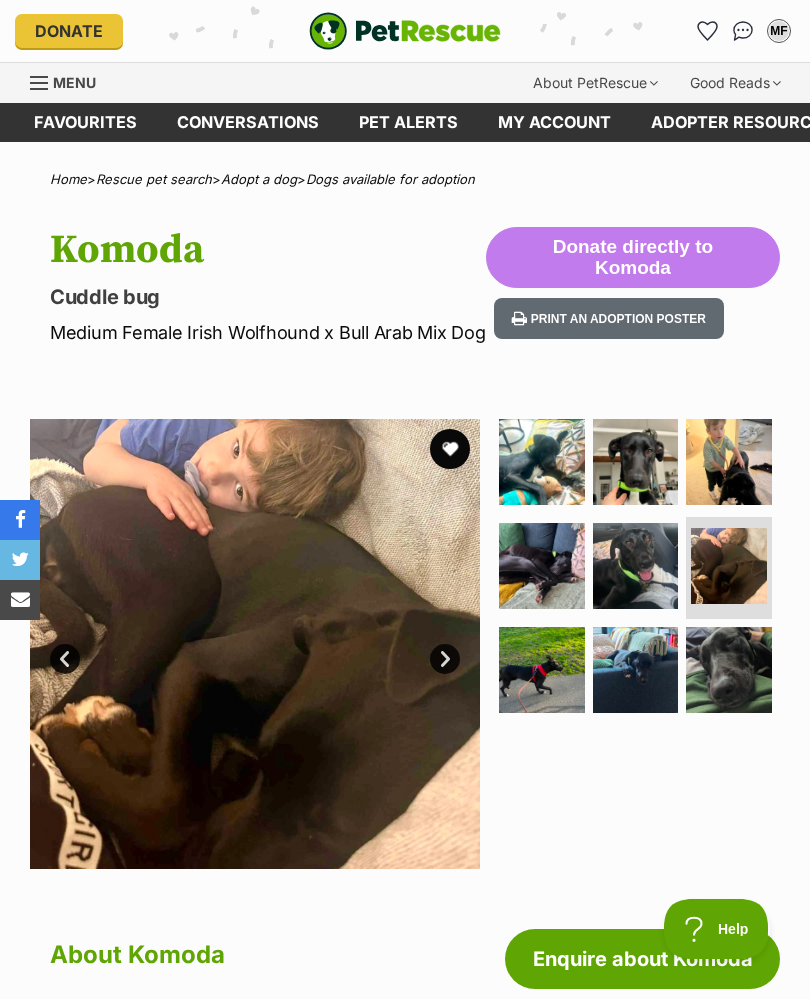 click at bounding box center [542, 670] 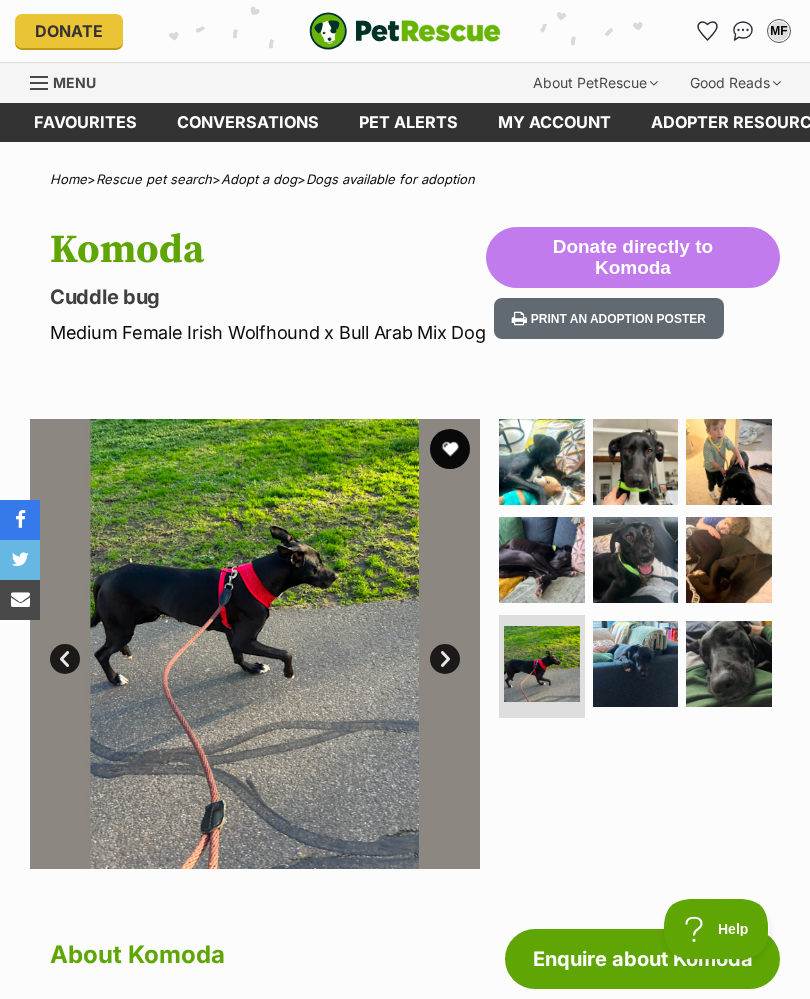 click at bounding box center [636, 664] 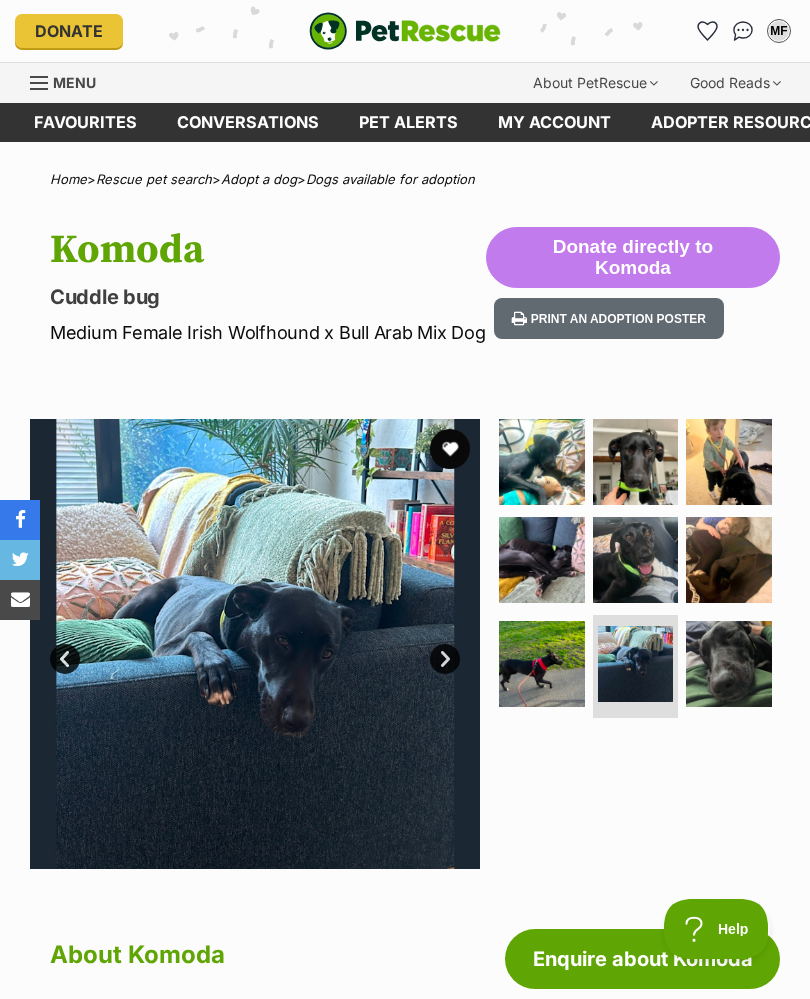 click at bounding box center [729, 664] 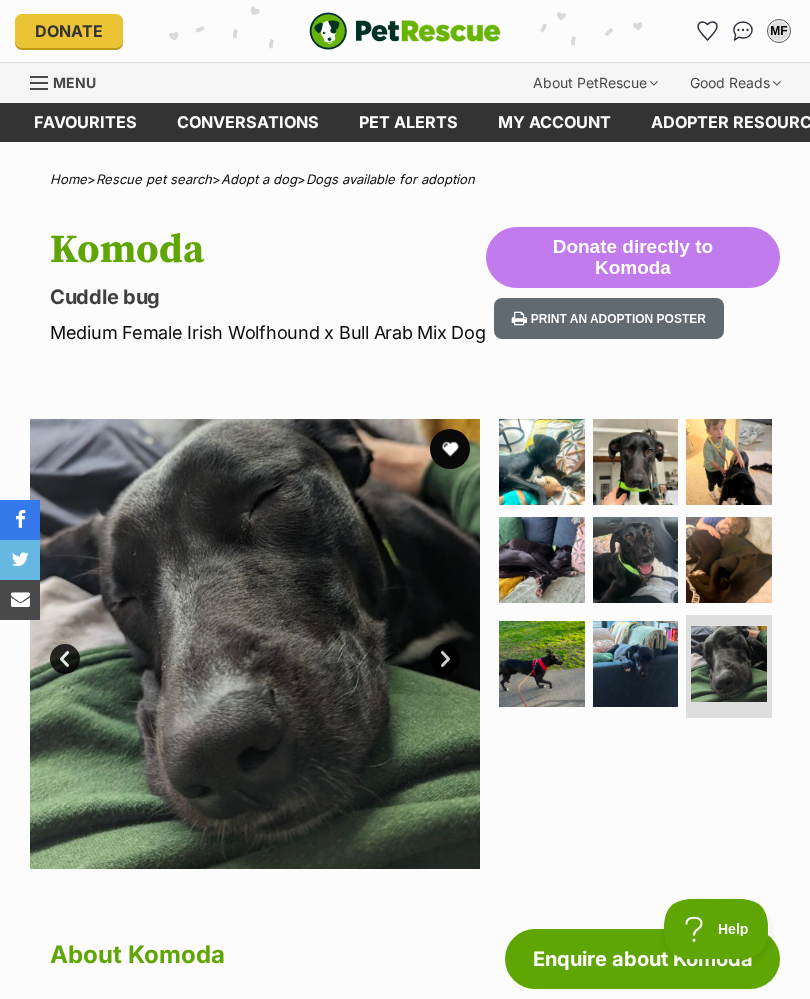 scroll, scrollTop: 0, scrollLeft: 0, axis: both 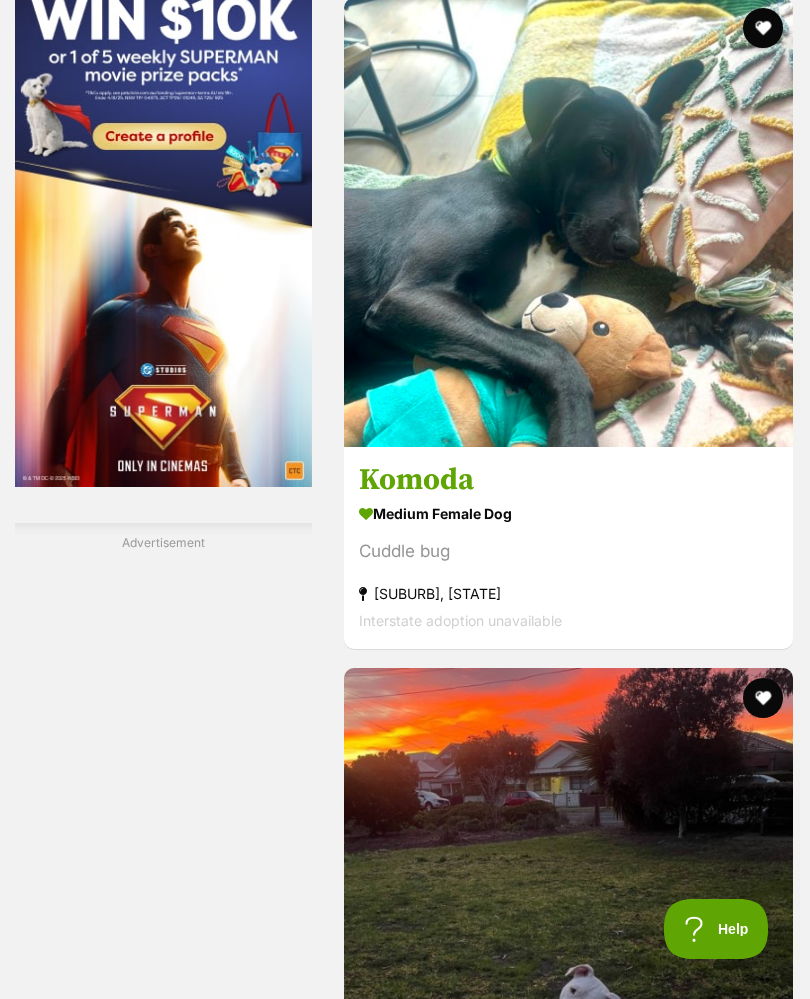 click at bounding box center [763, 28] 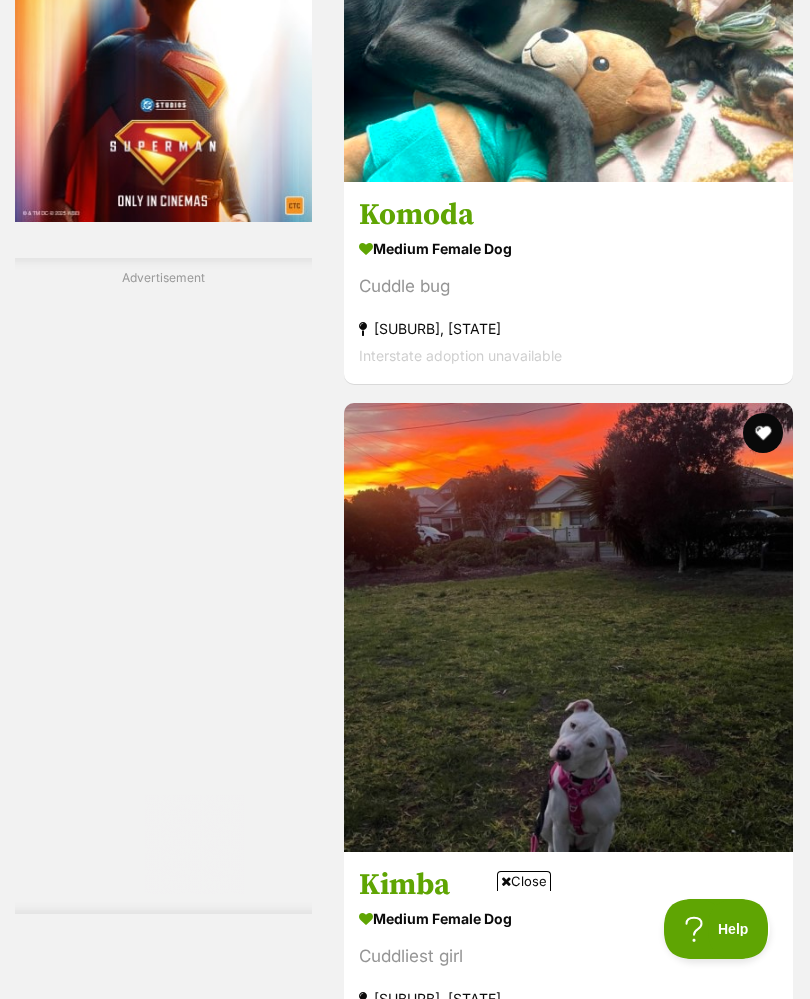 scroll, scrollTop: 3157, scrollLeft: 0, axis: vertical 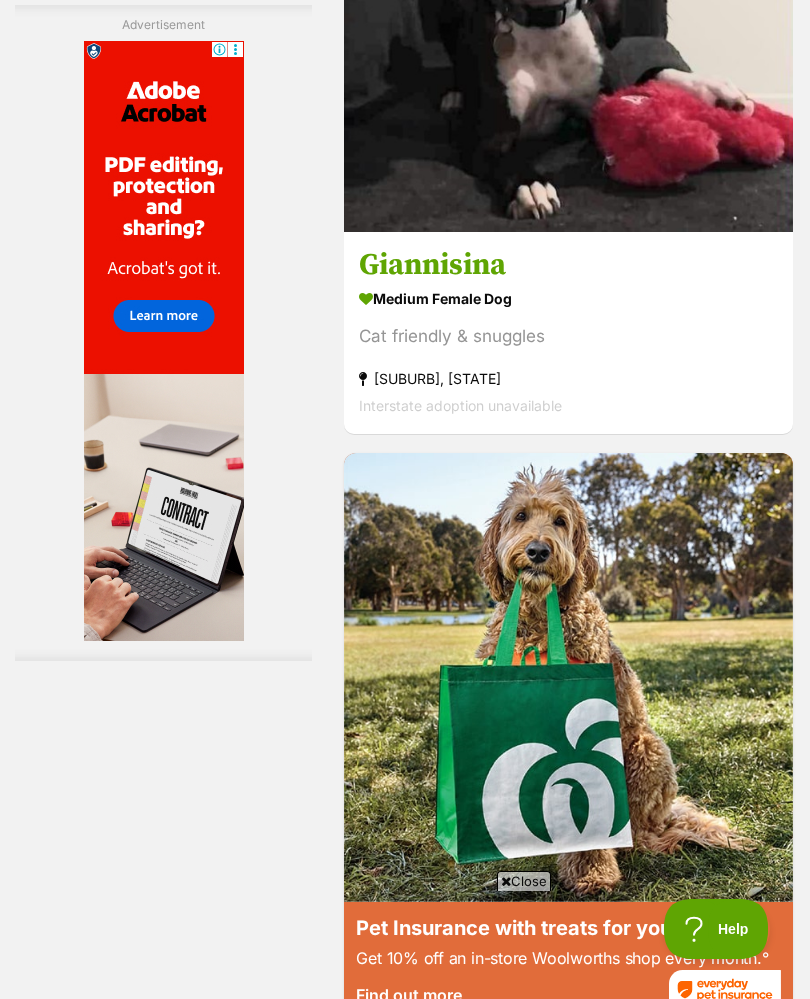 click on "medium female Dog" at bounding box center [568, 298] 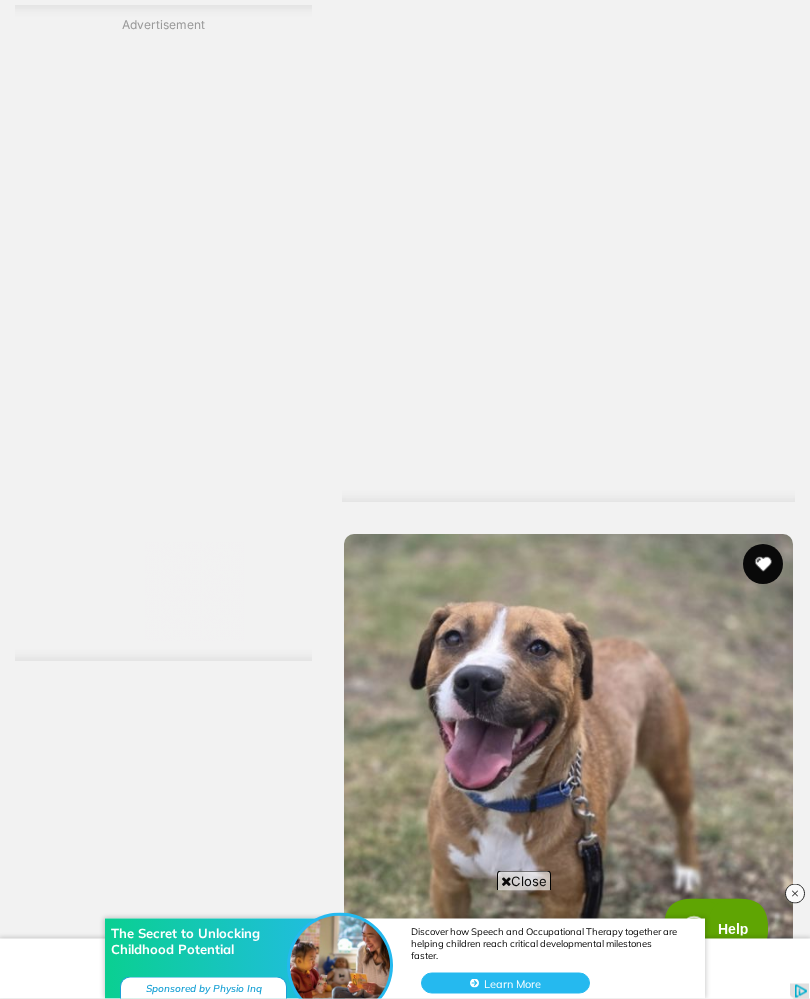 scroll, scrollTop: 14296, scrollLeft: 0, axis: vertical 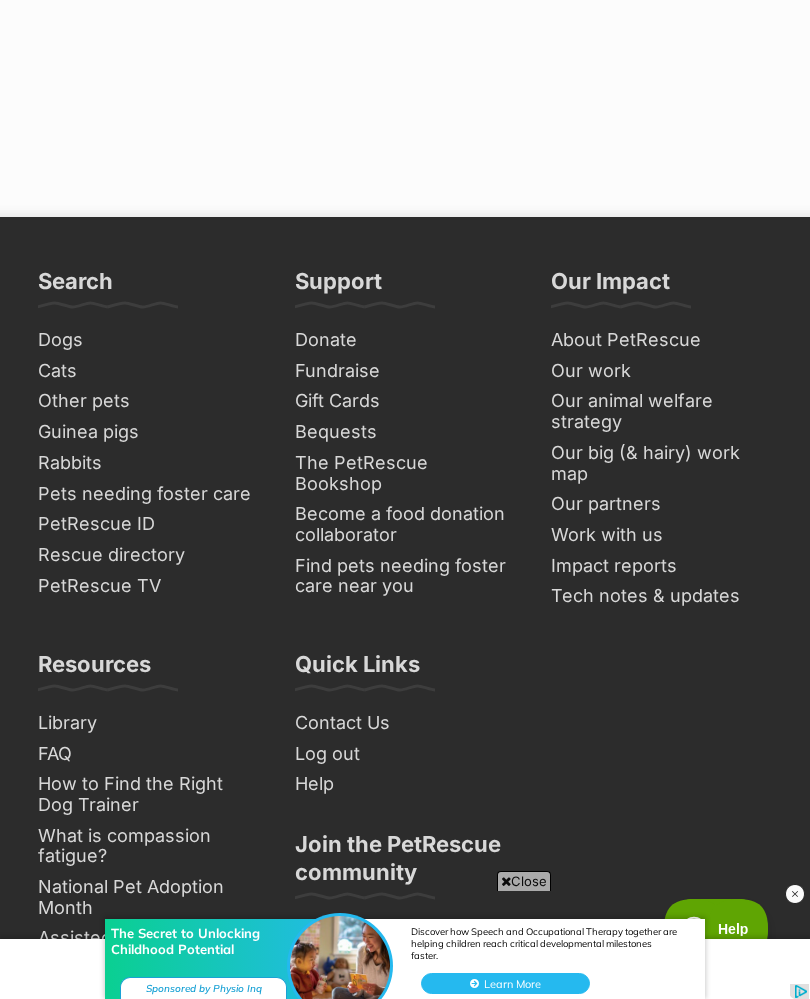 click on "Next" at bounding box center [569, -212] 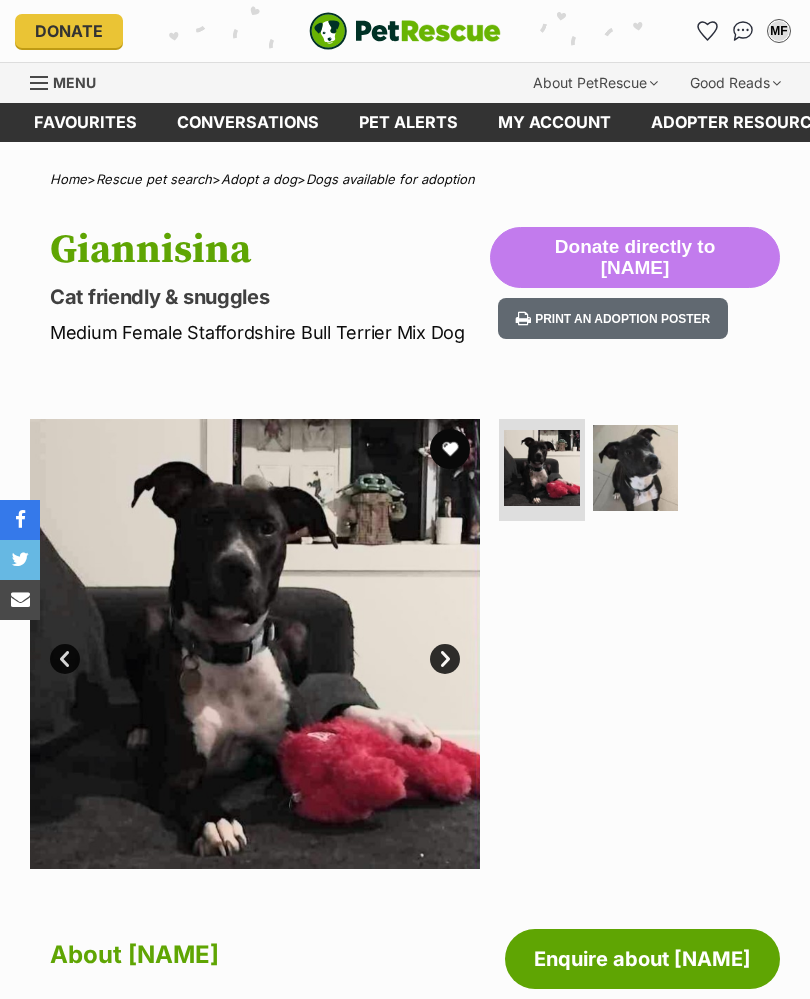 scroll, scrollTop: 0, scrollLeft: 0, axis: both 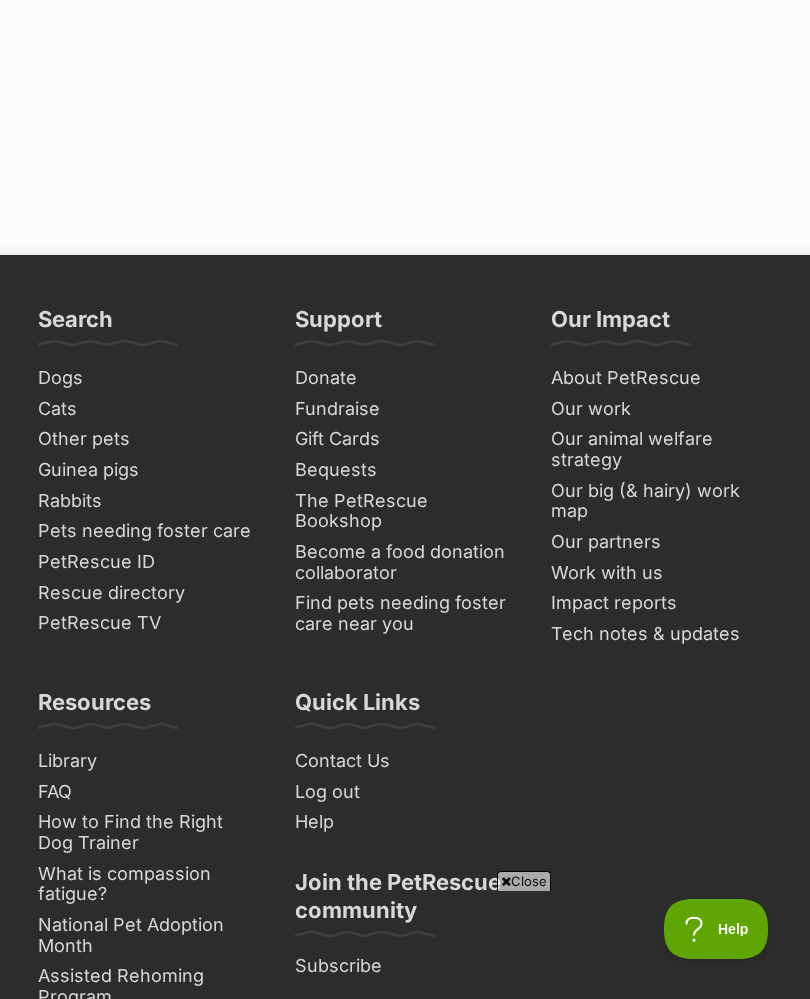 click on "Next" at bounding box center (650, -174) 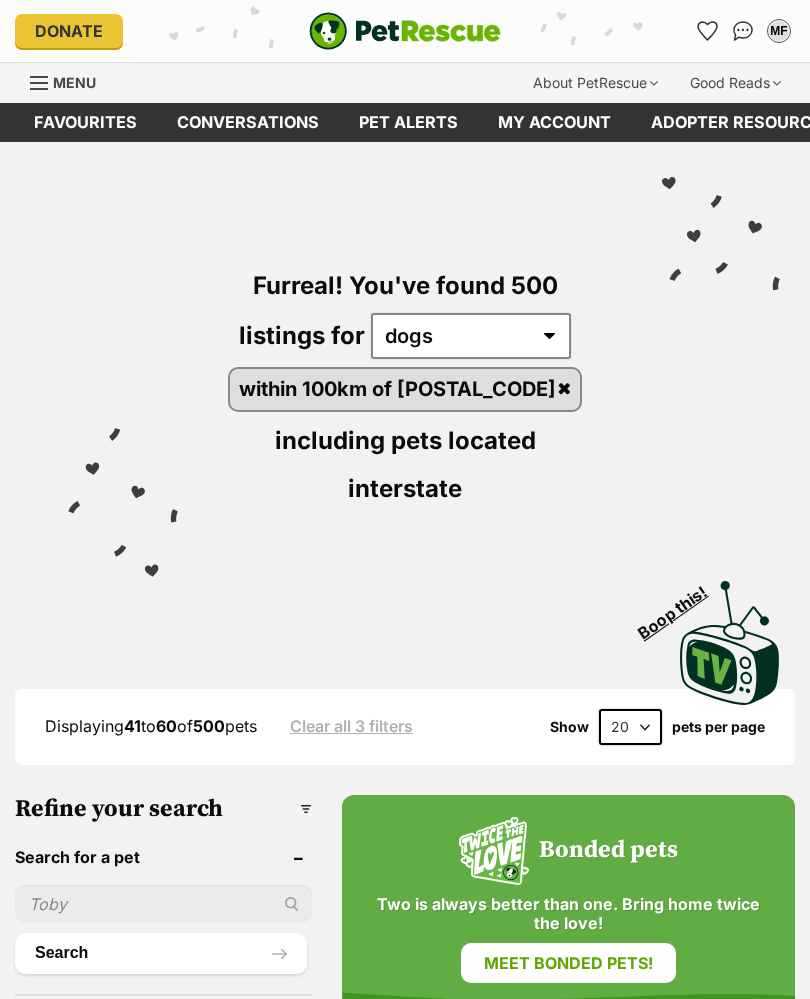 scroll, scrollTop: 0, scrollLeft: 0, axis: both 